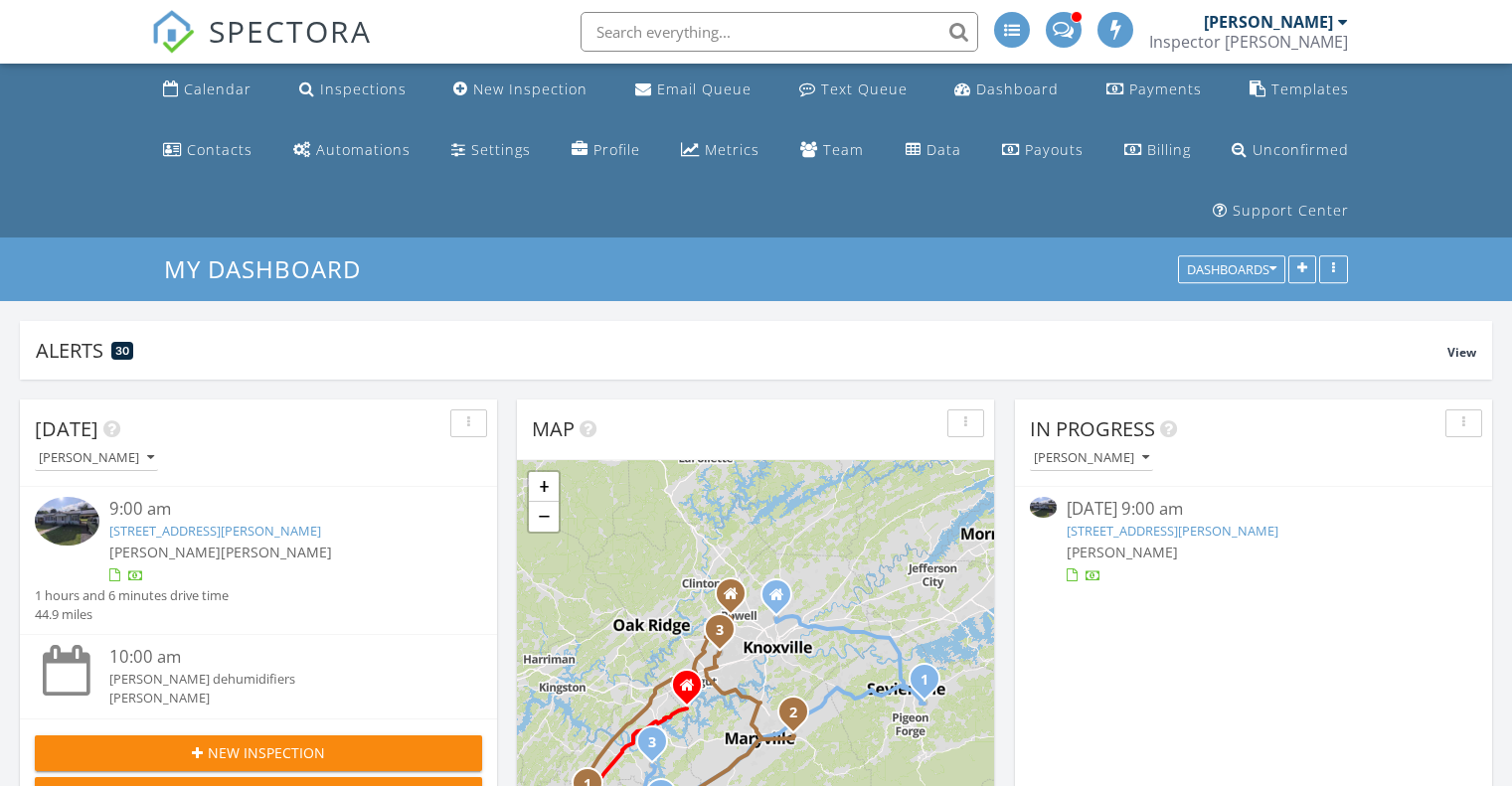 scroll, scrollTop: 0, scrollLeft: 0, axis: both 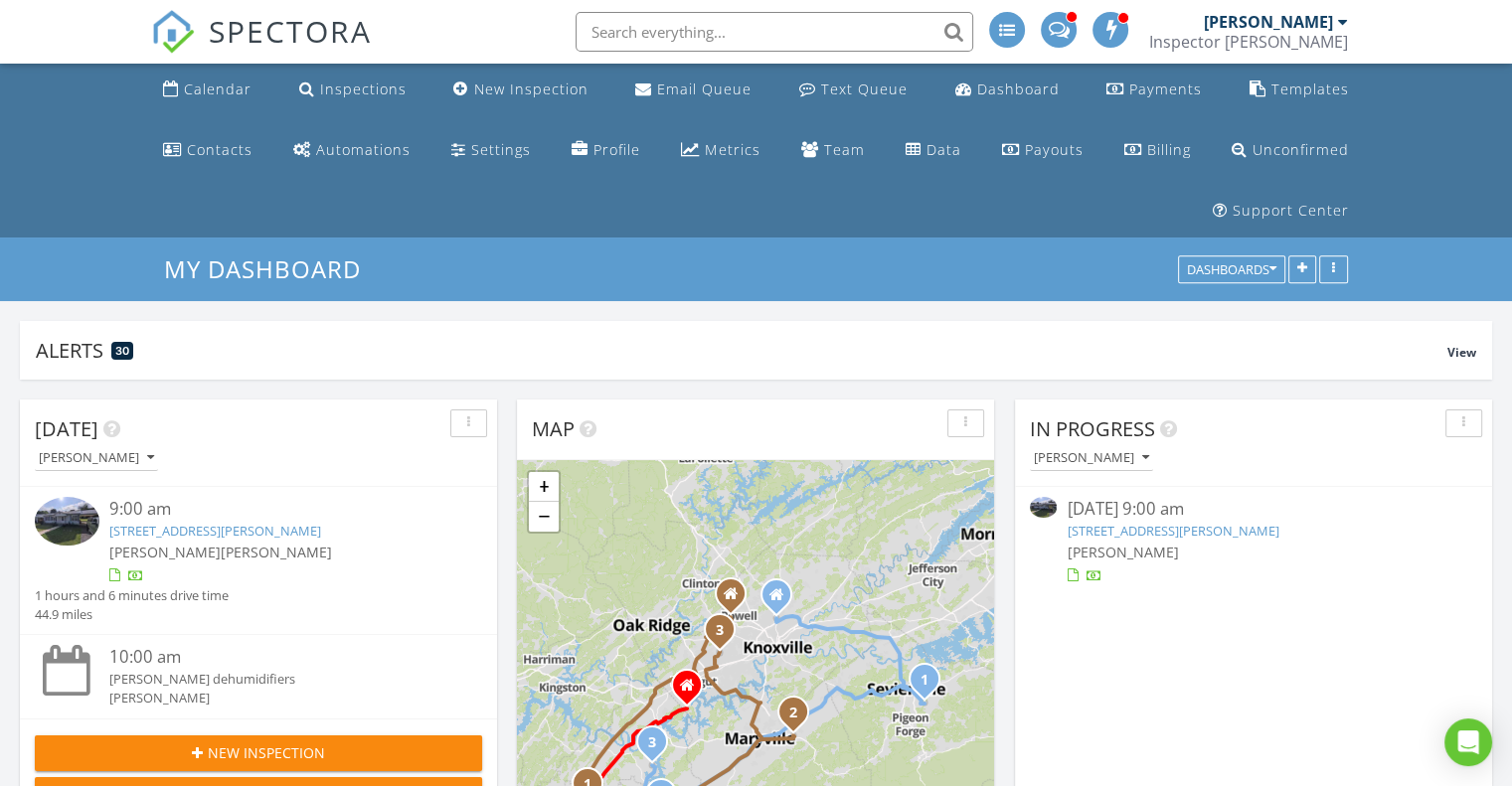 click on "732 Johnson St, Sweetwater, TN 37874" at bounding box center [1172, 531] 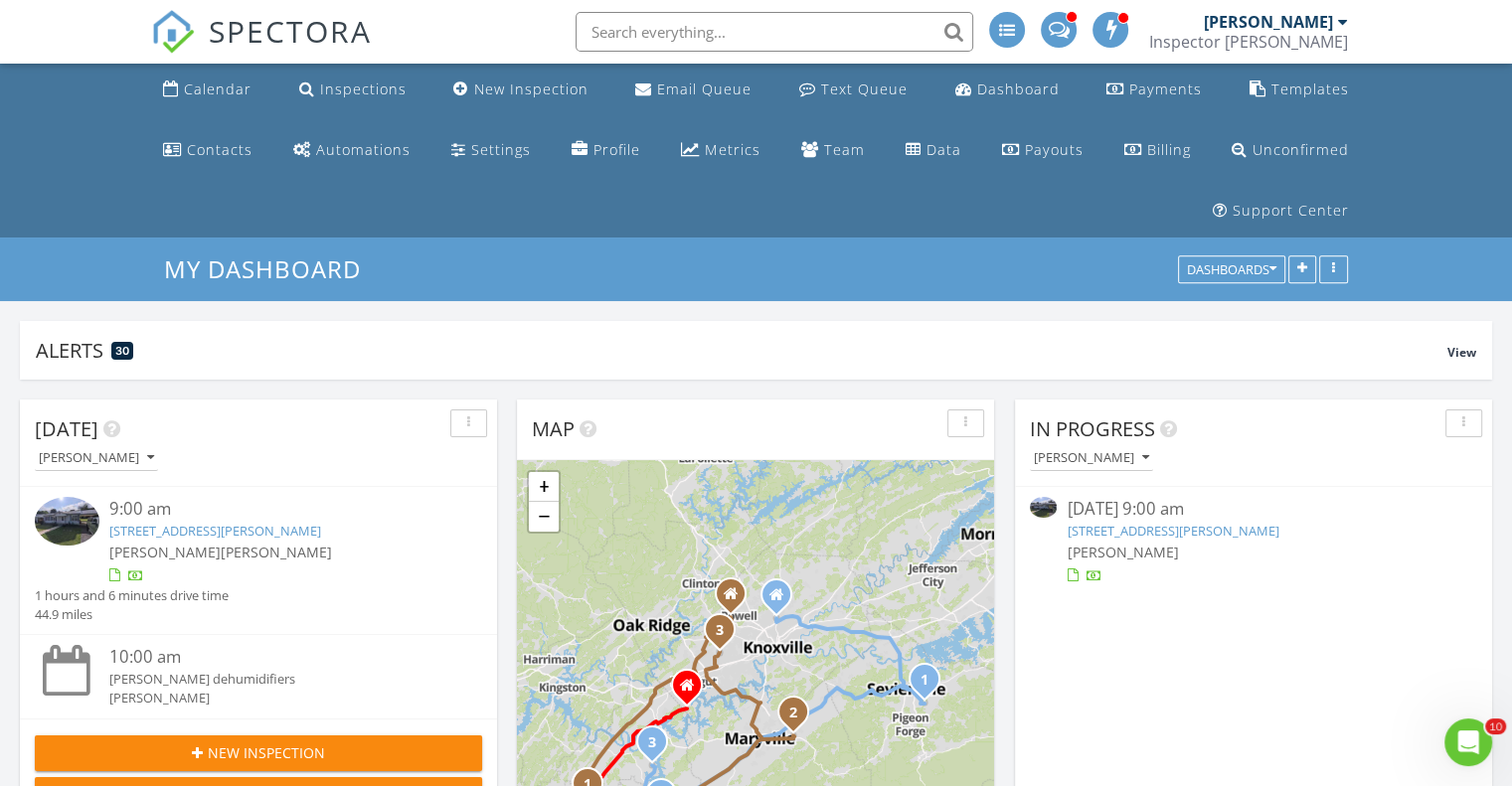 scroll, scrollTop: 0, scrollLeft: 0, axis: both 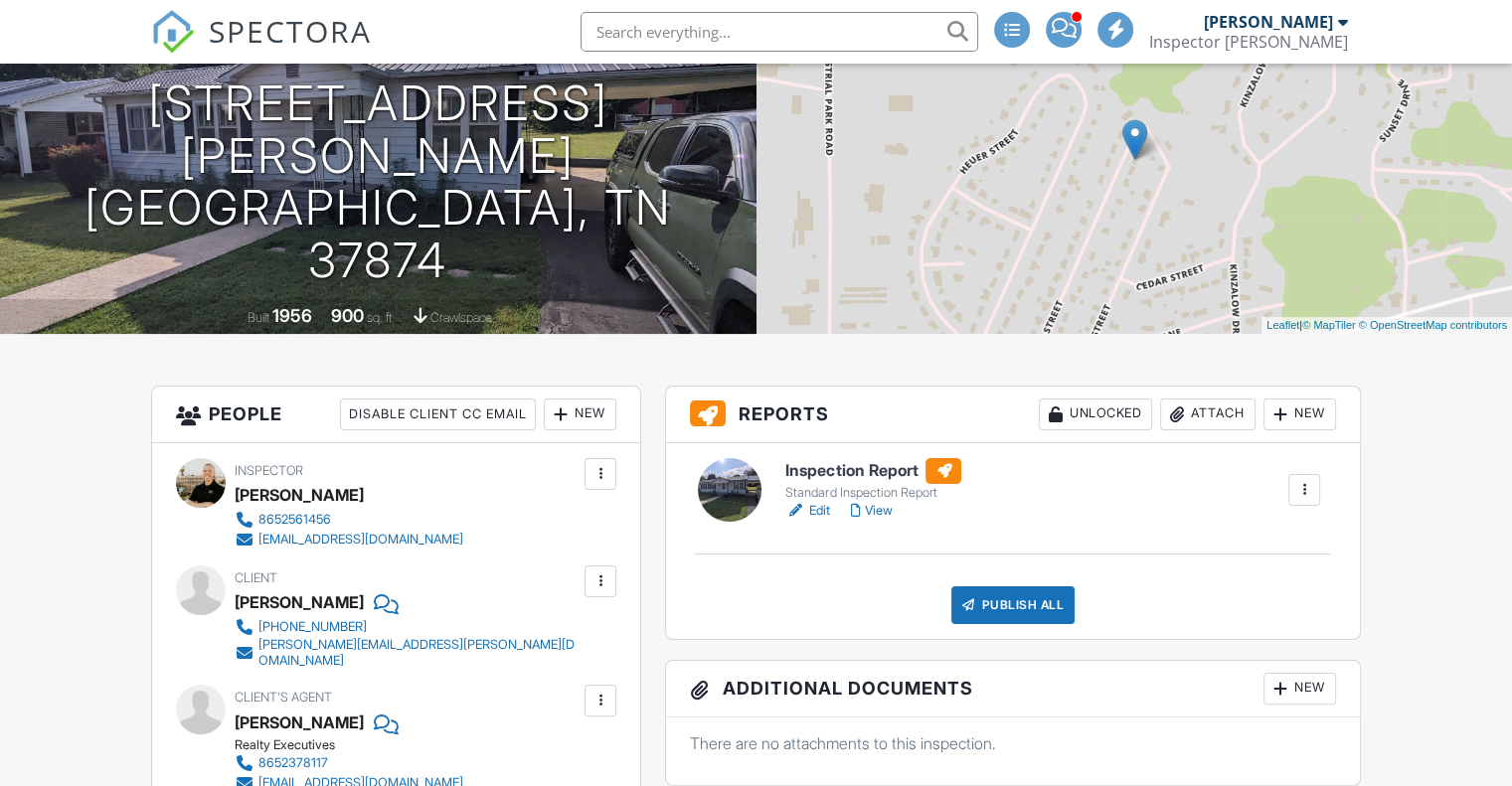 click on "Inspection Report
Standard Inspection Report
Edit
View
Quick Publish
Copy
Delete
Publish All
Checking report completion" at bounding box center [1013, 541] 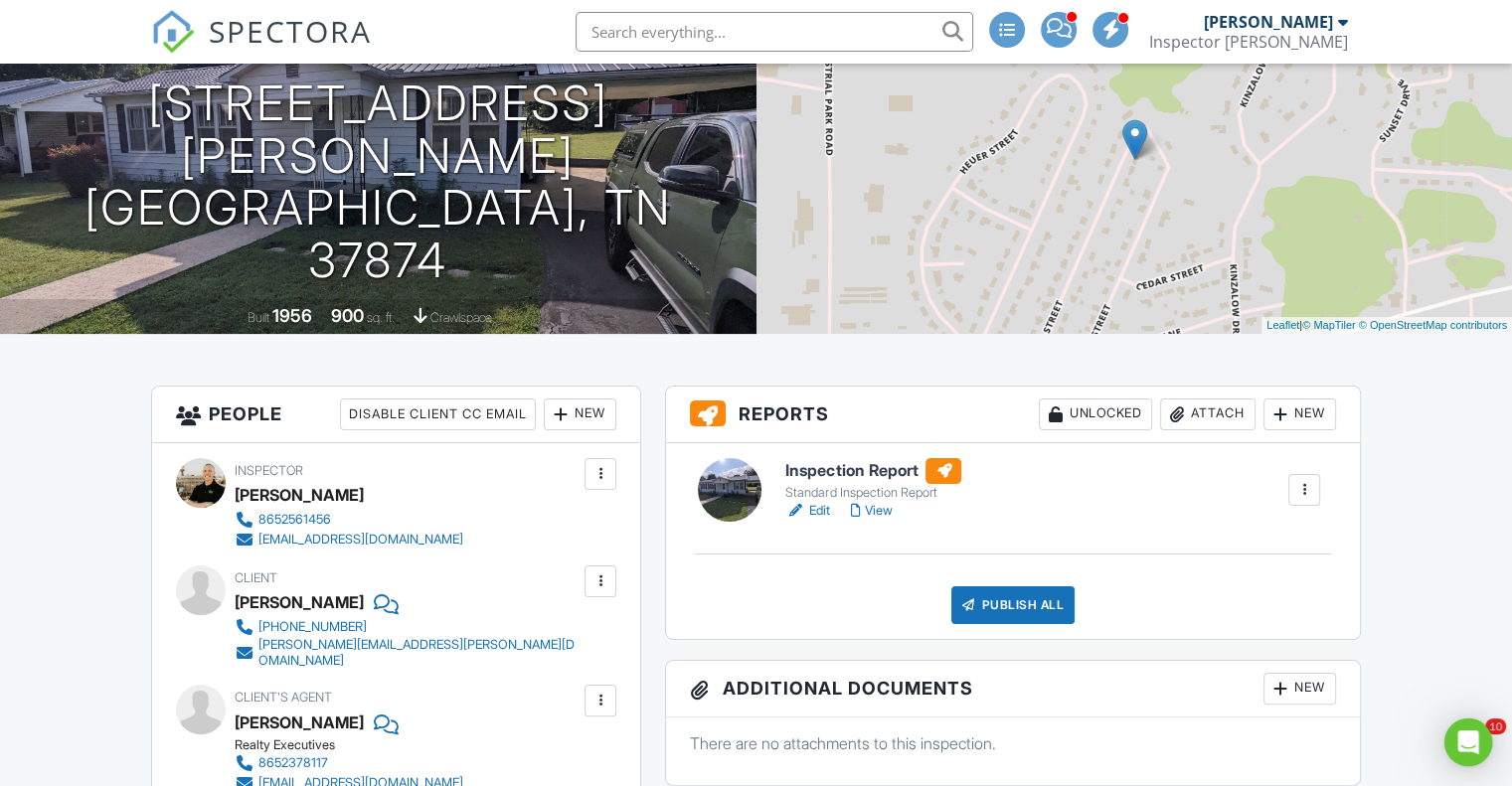 scroll, scrollTop: 0, scrollLeft: 0, axis: both 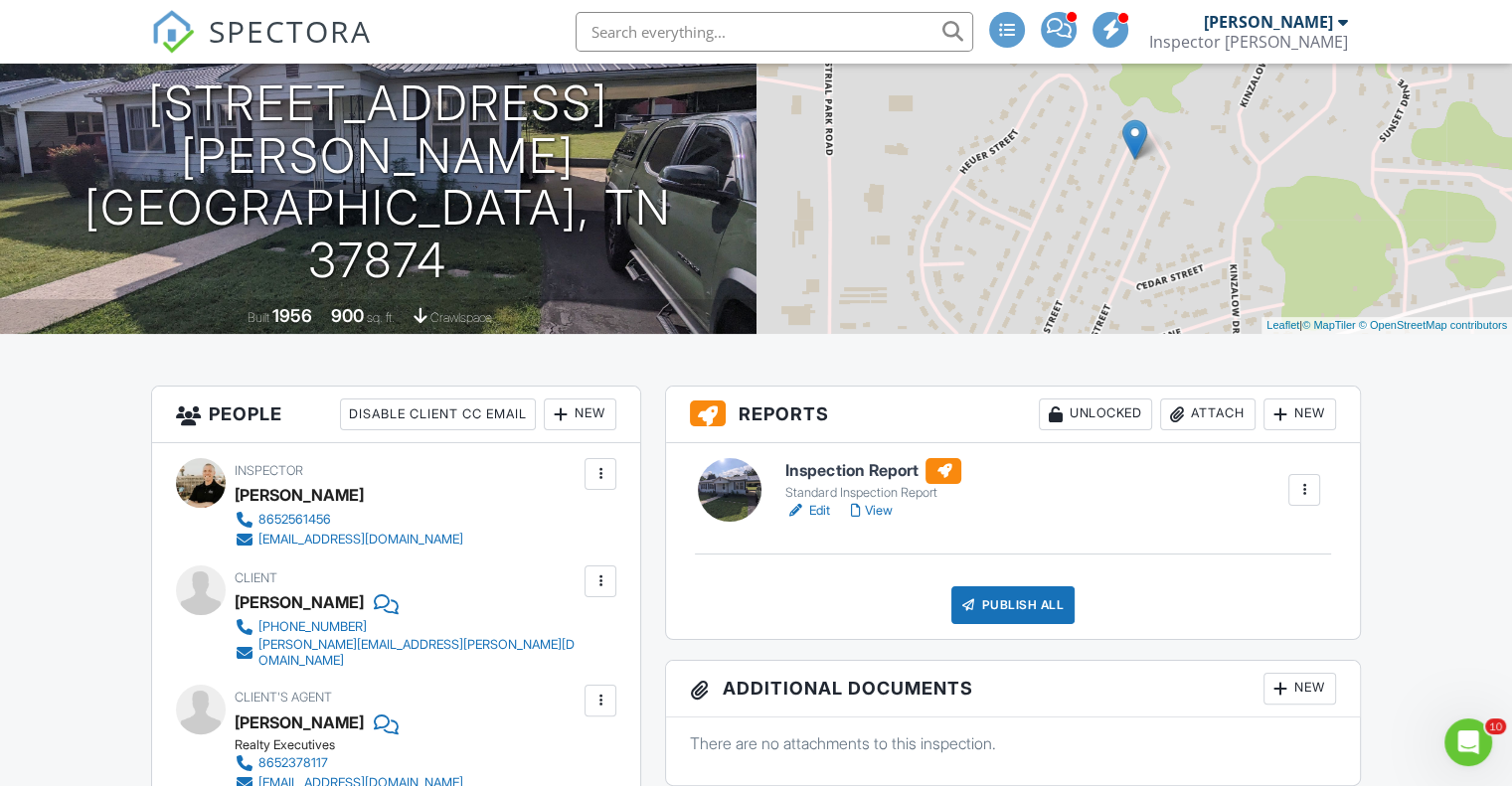 click on "Edit" at bounding box center [807, 511] 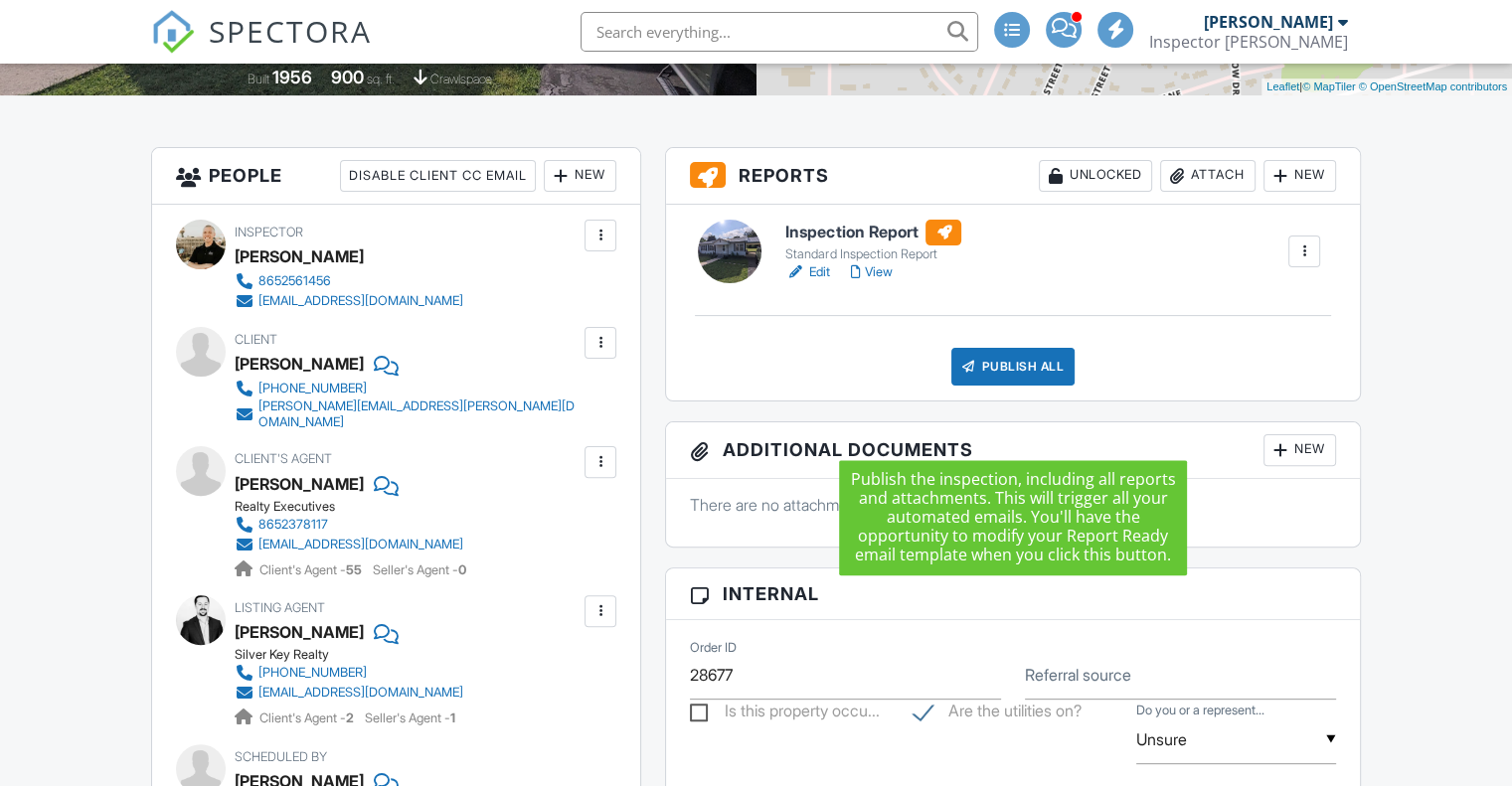 scroll, scrollTop: 497, scrollLeft: 0, axis: vertical 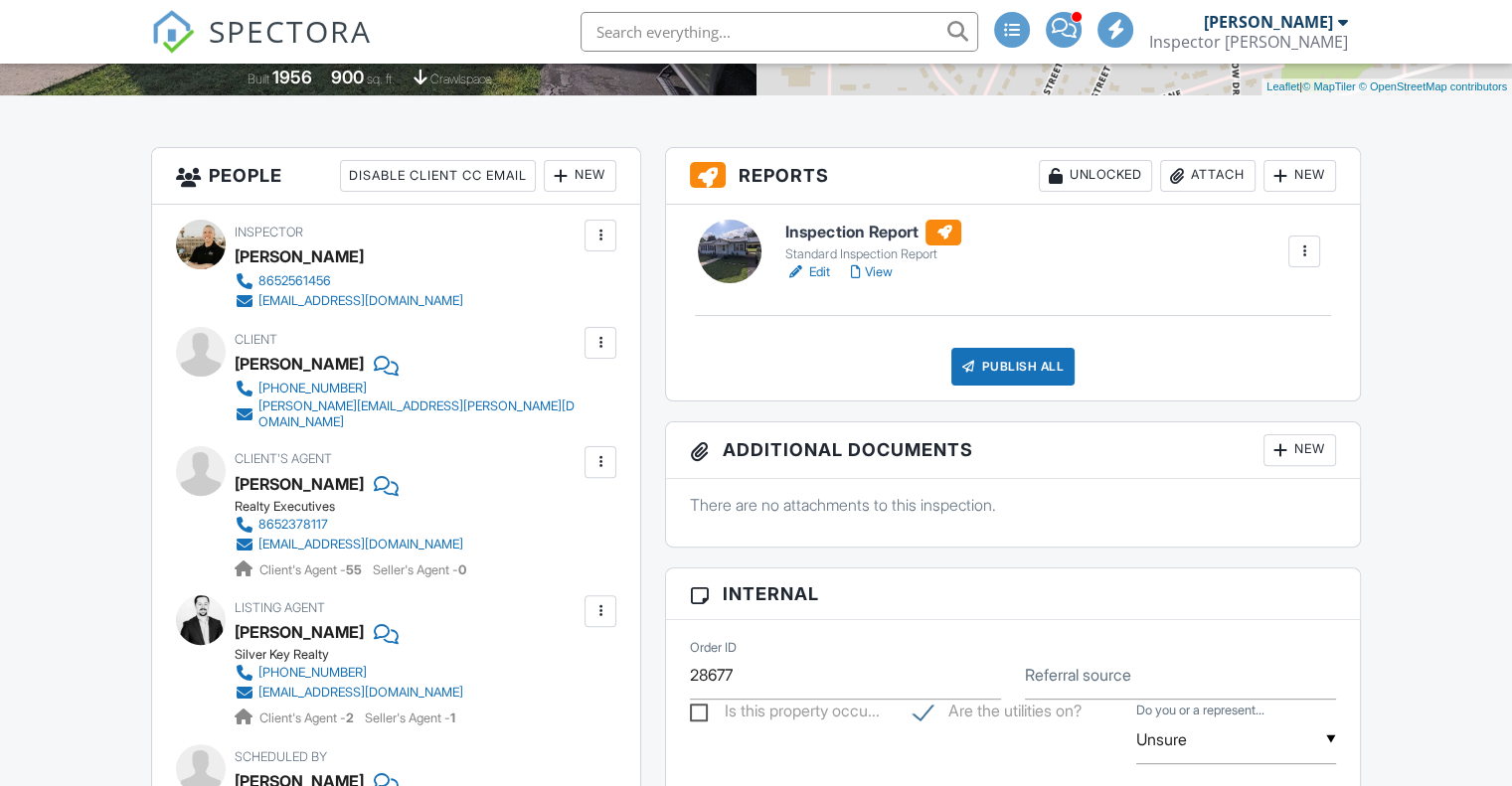 click on "Publish All" at bounding box center (1013, 367) 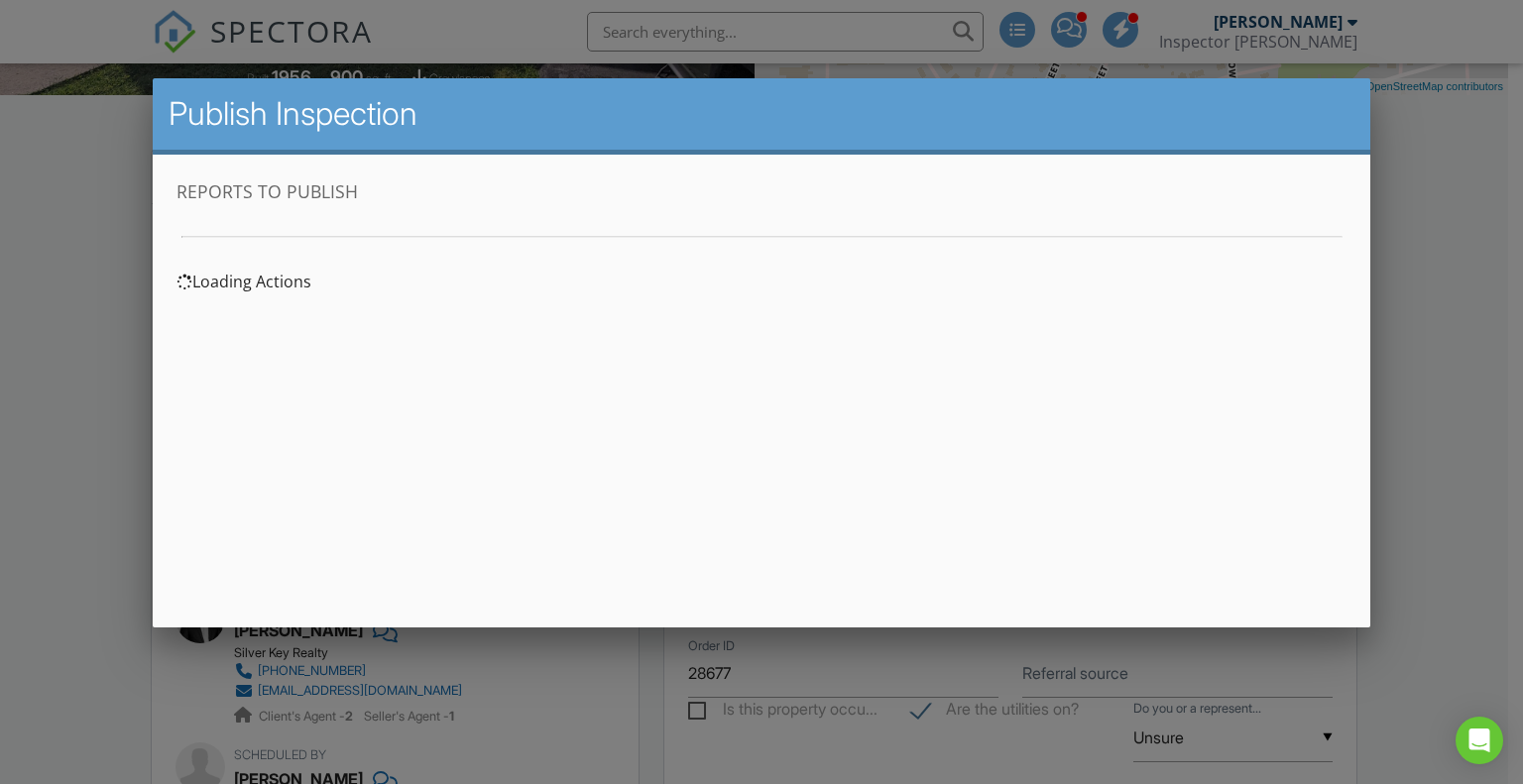scroll, scrollTop: 0, scrollLeft: 0, axis: both 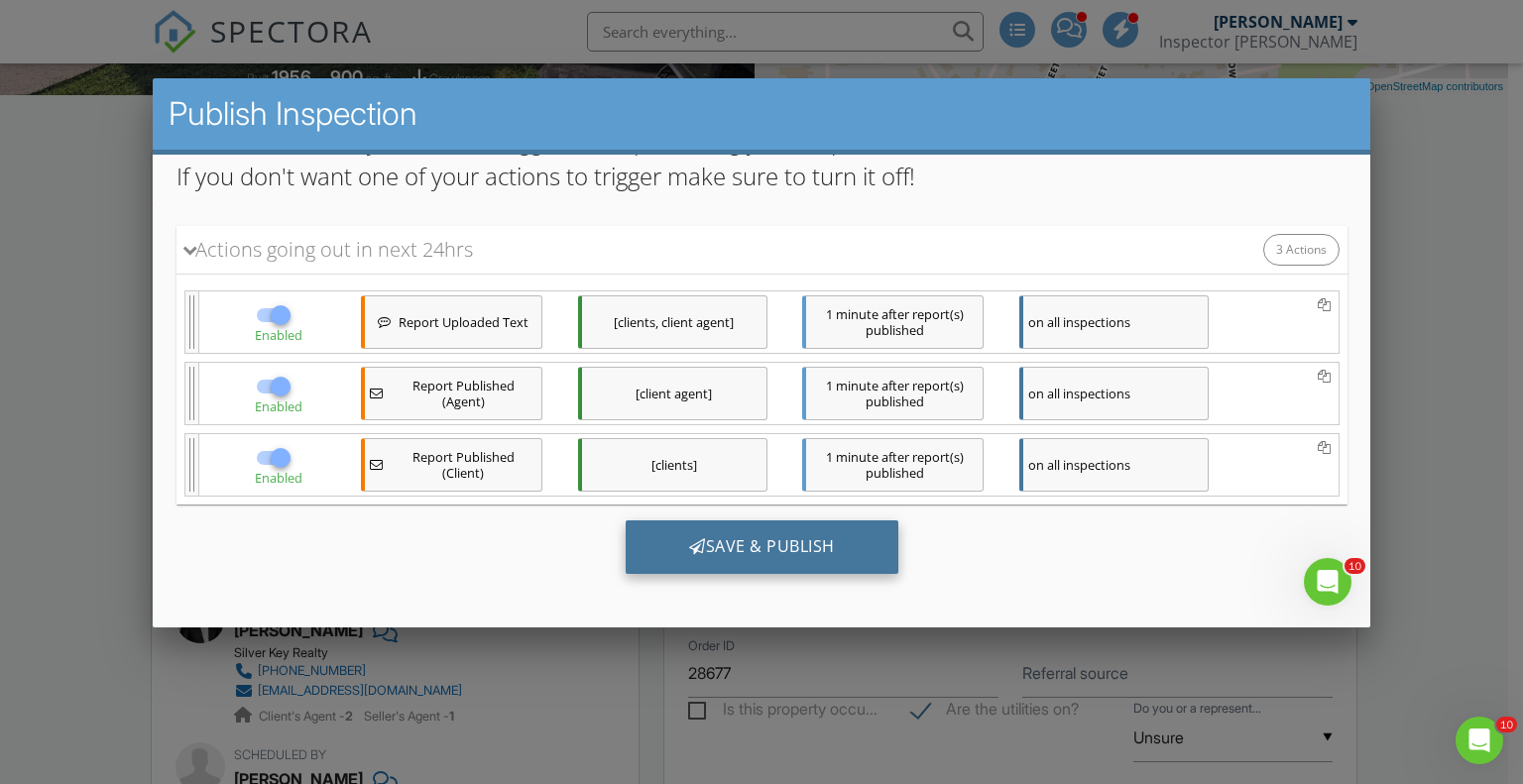 click on "Save & Publish" at bounding box center (761, 547) 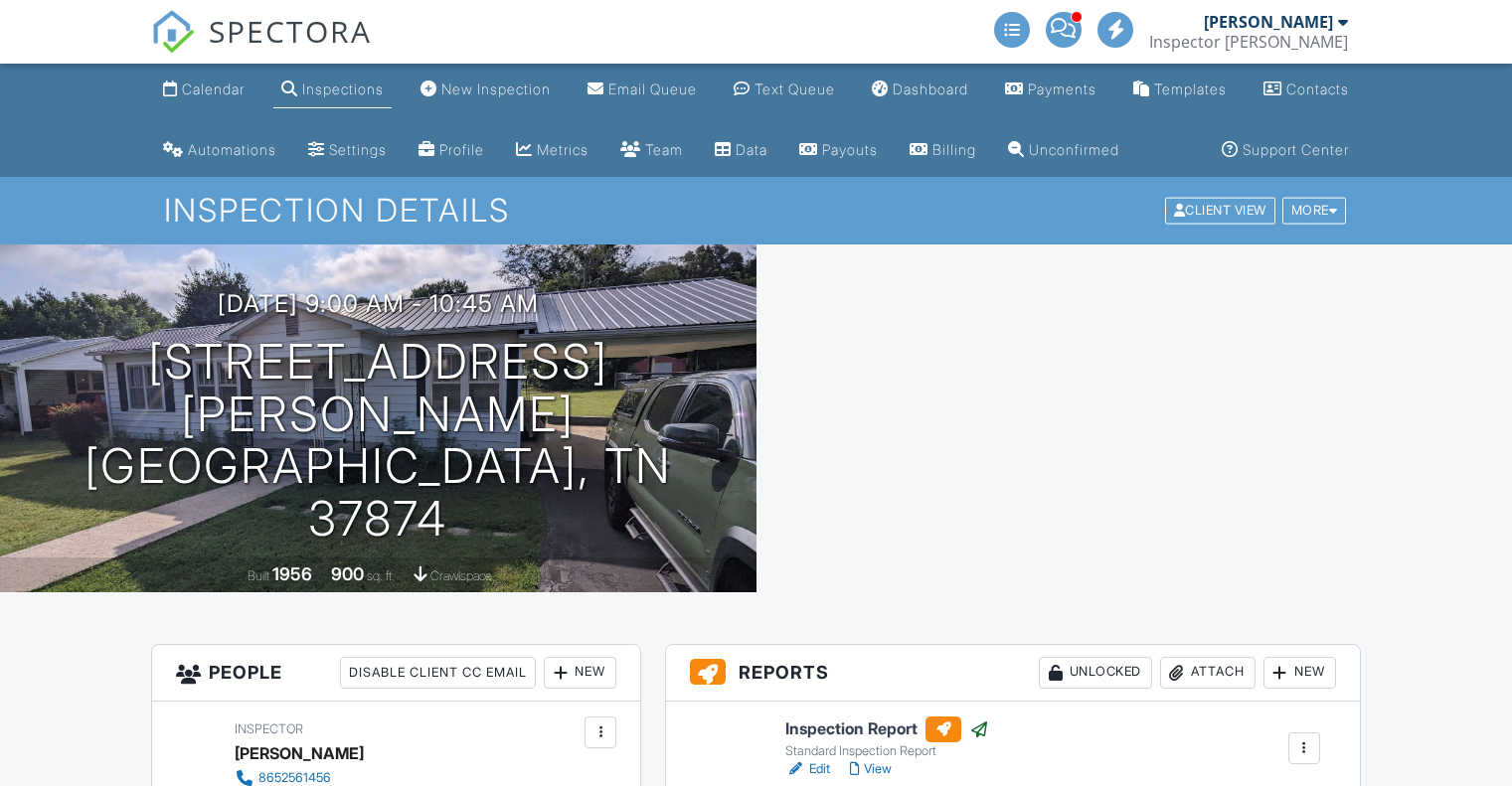 scroll, scrollTop: 0, scrollLeft: 0, axis: both 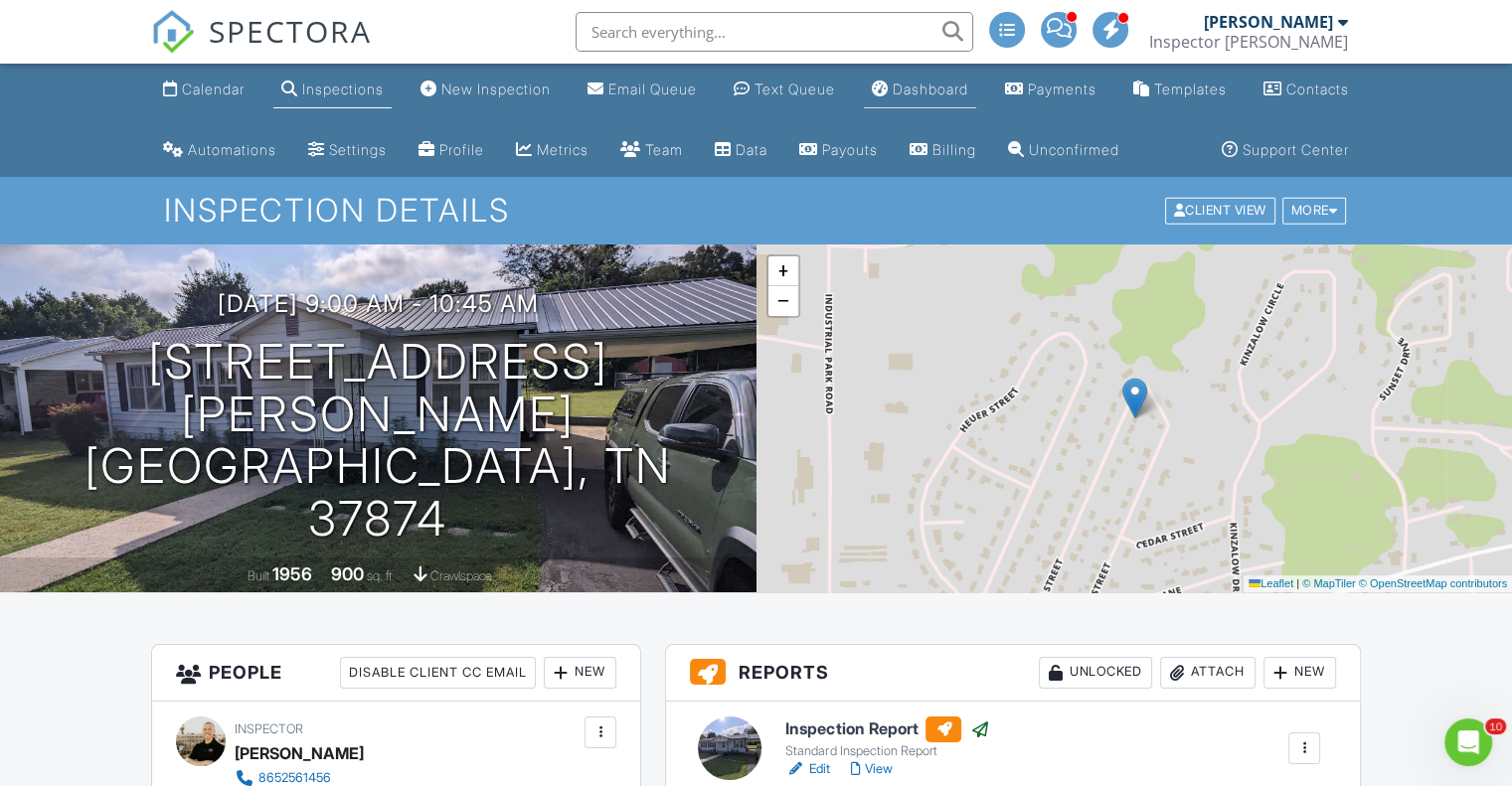 click on "Dashboard" at bounding box center [930, 88] 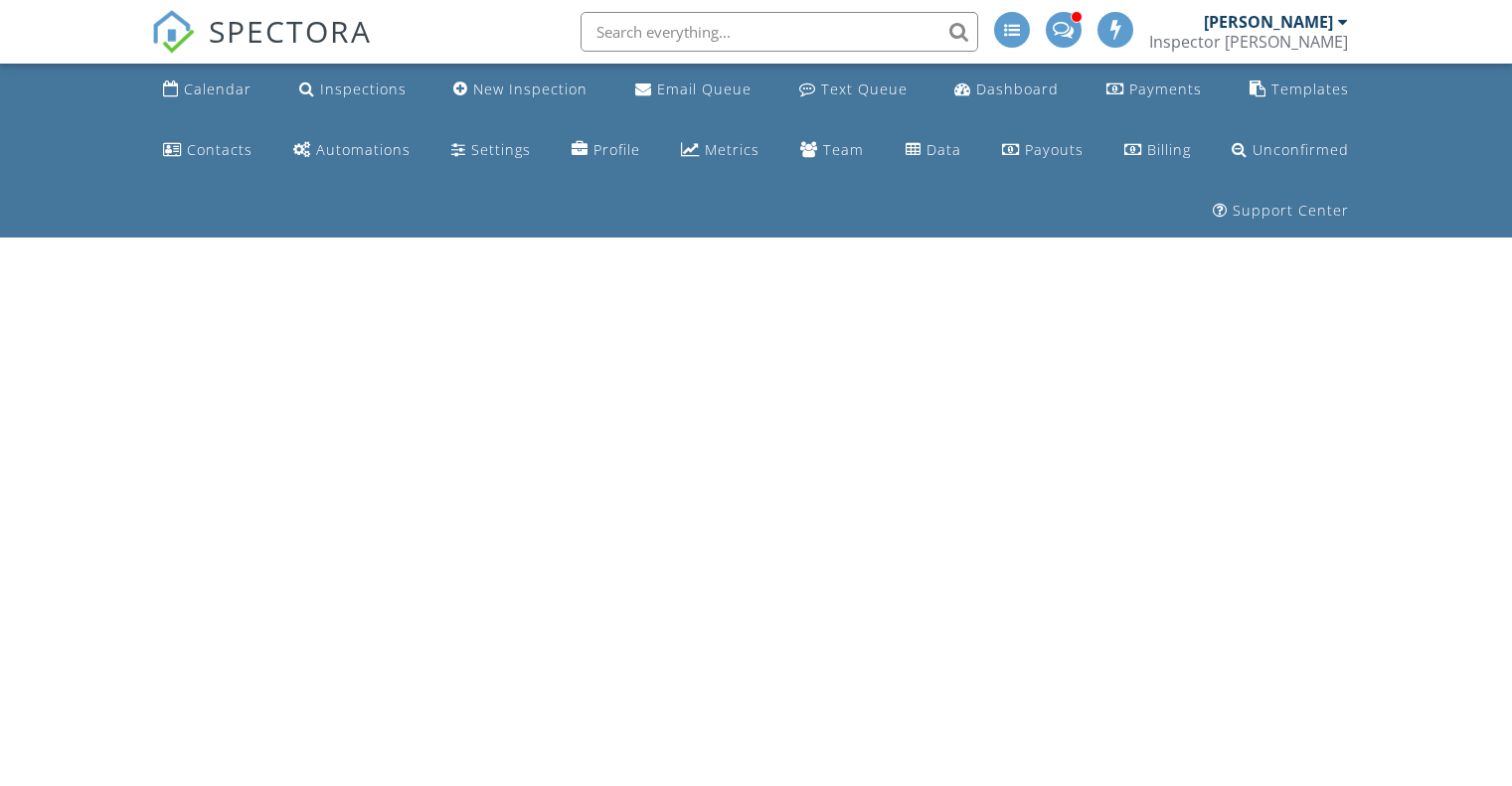 scroll, scrollTop: 0, scrollLeft: 0, axis: both 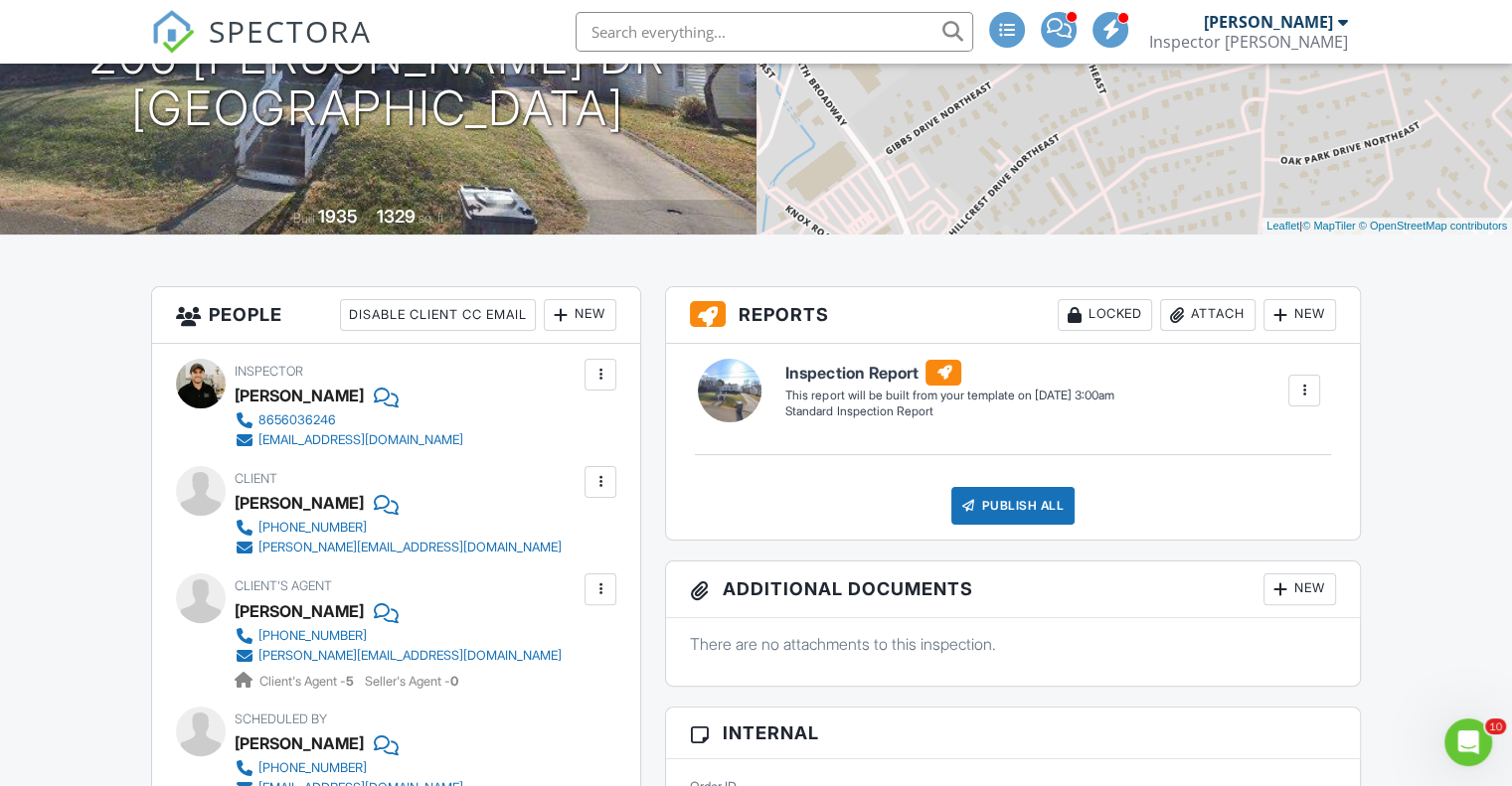 click on "New" at bounding box center (580, 315) 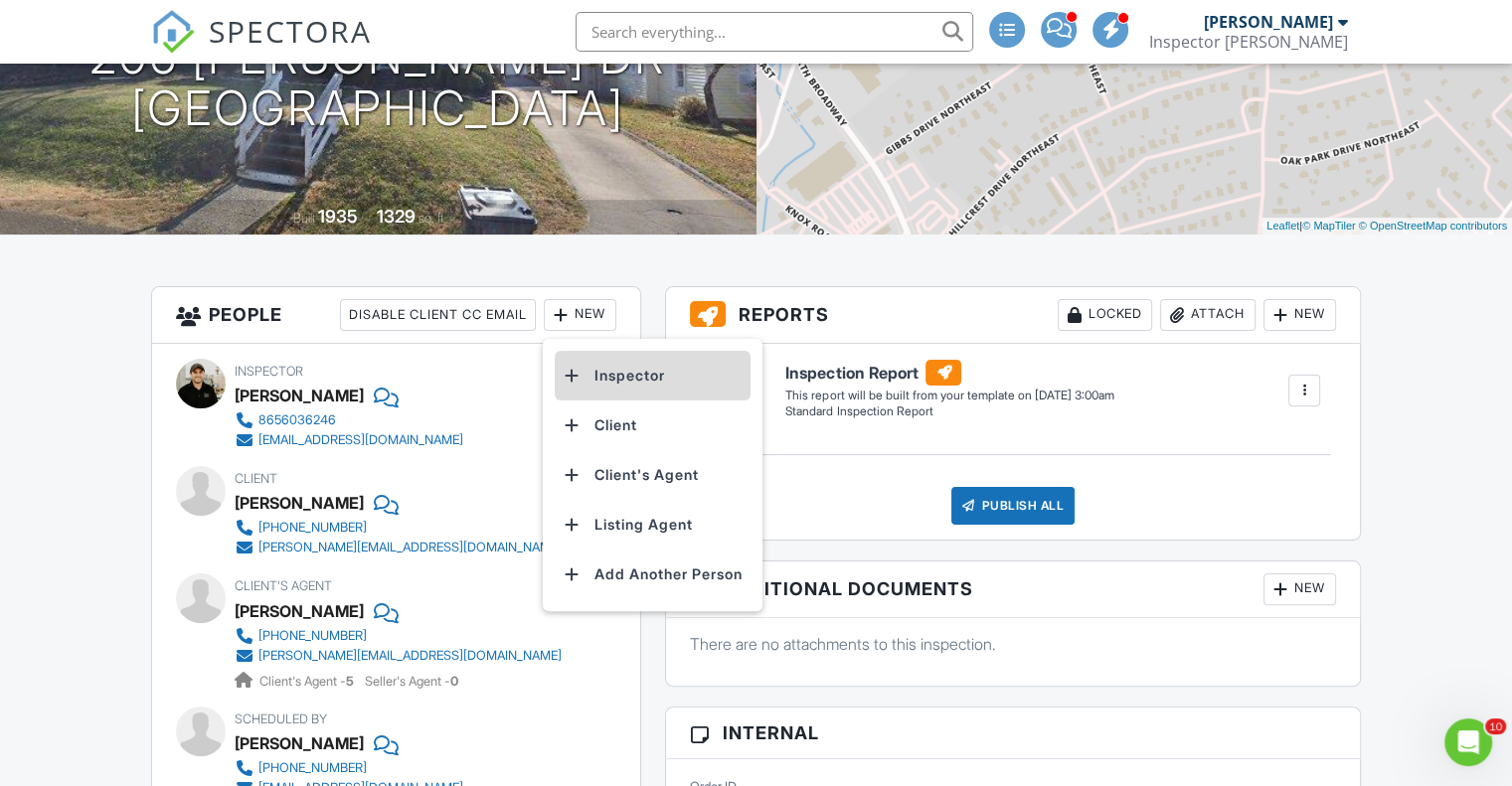 click on "Inspector" at bounding box center (652, 376) 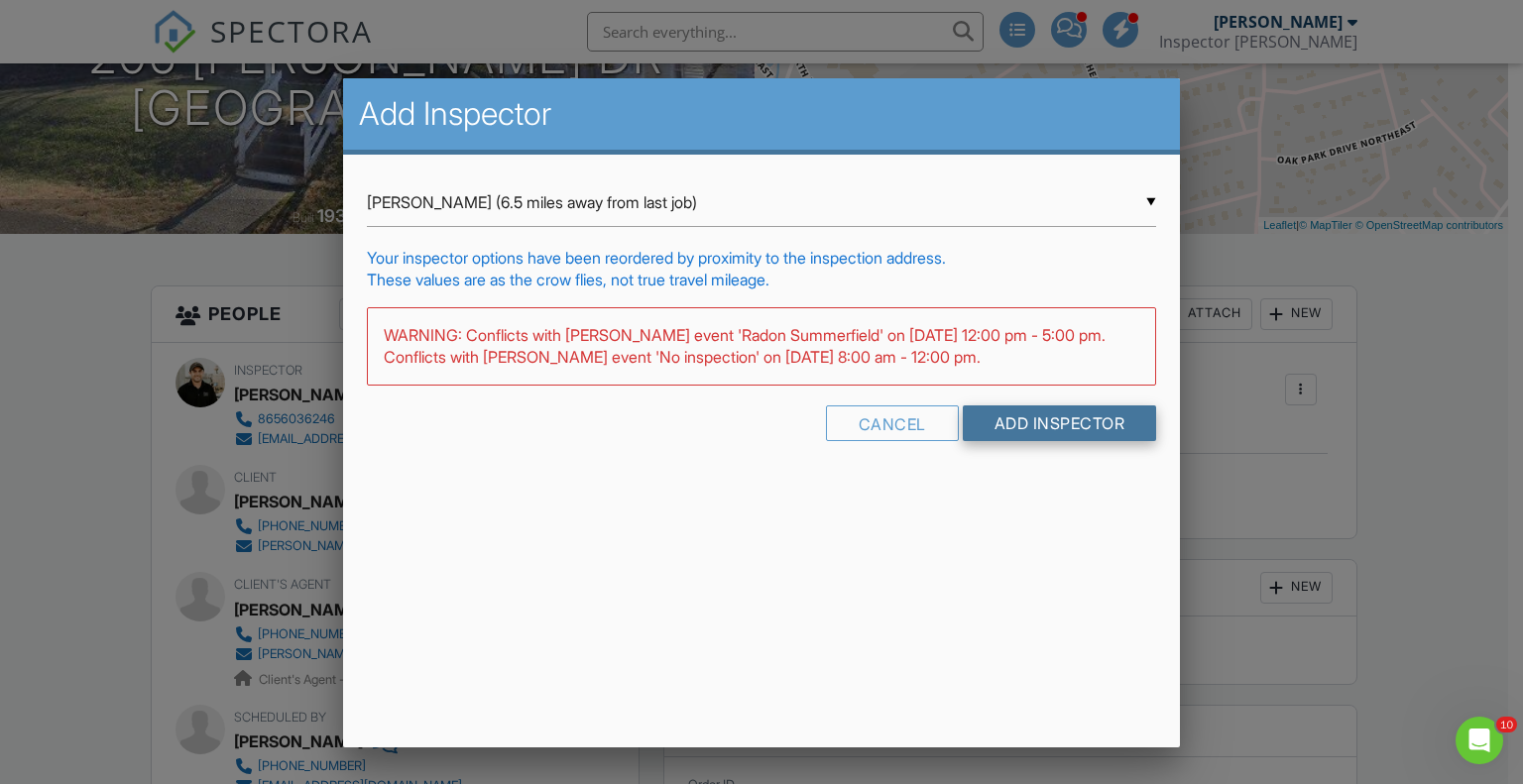 click on "Add Inspector" at bounding box center [1060, 423] 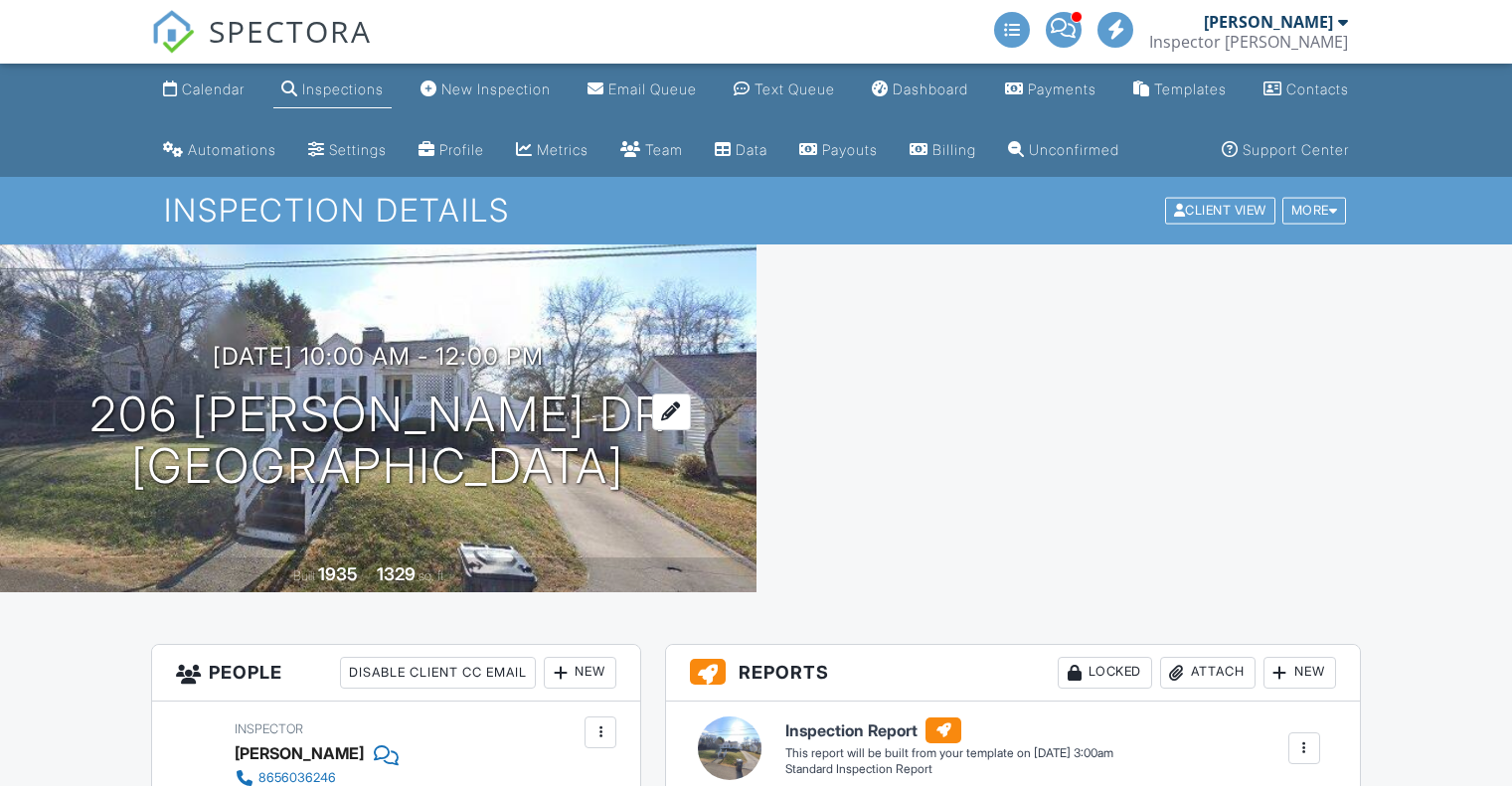 scroll, scrollTop: 397, scrollLeft: 0, axis: vertical 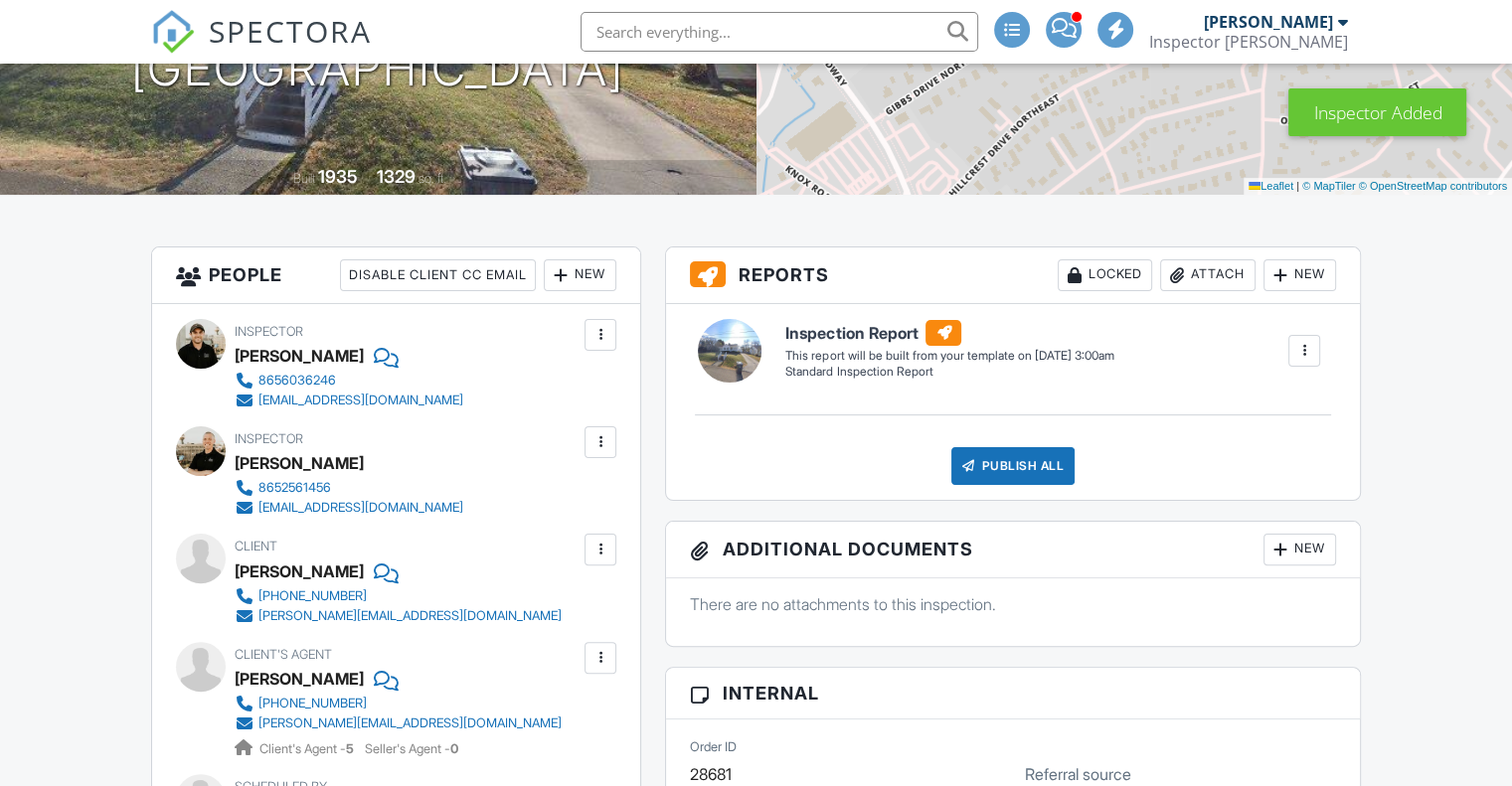 click at bounding box center (600, 335) 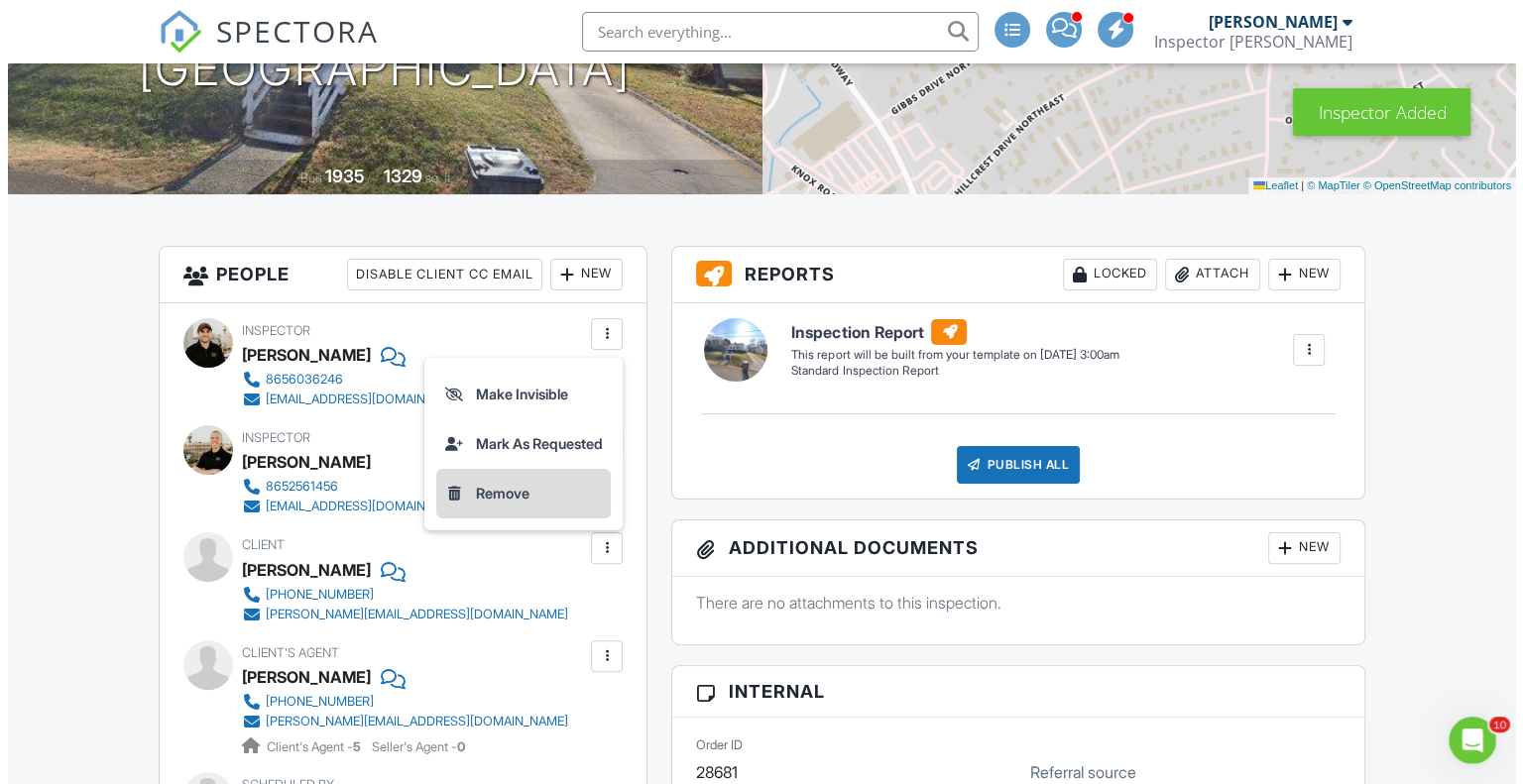 scroll, scrollTop: 0, scrollLeft: 0, axis: both 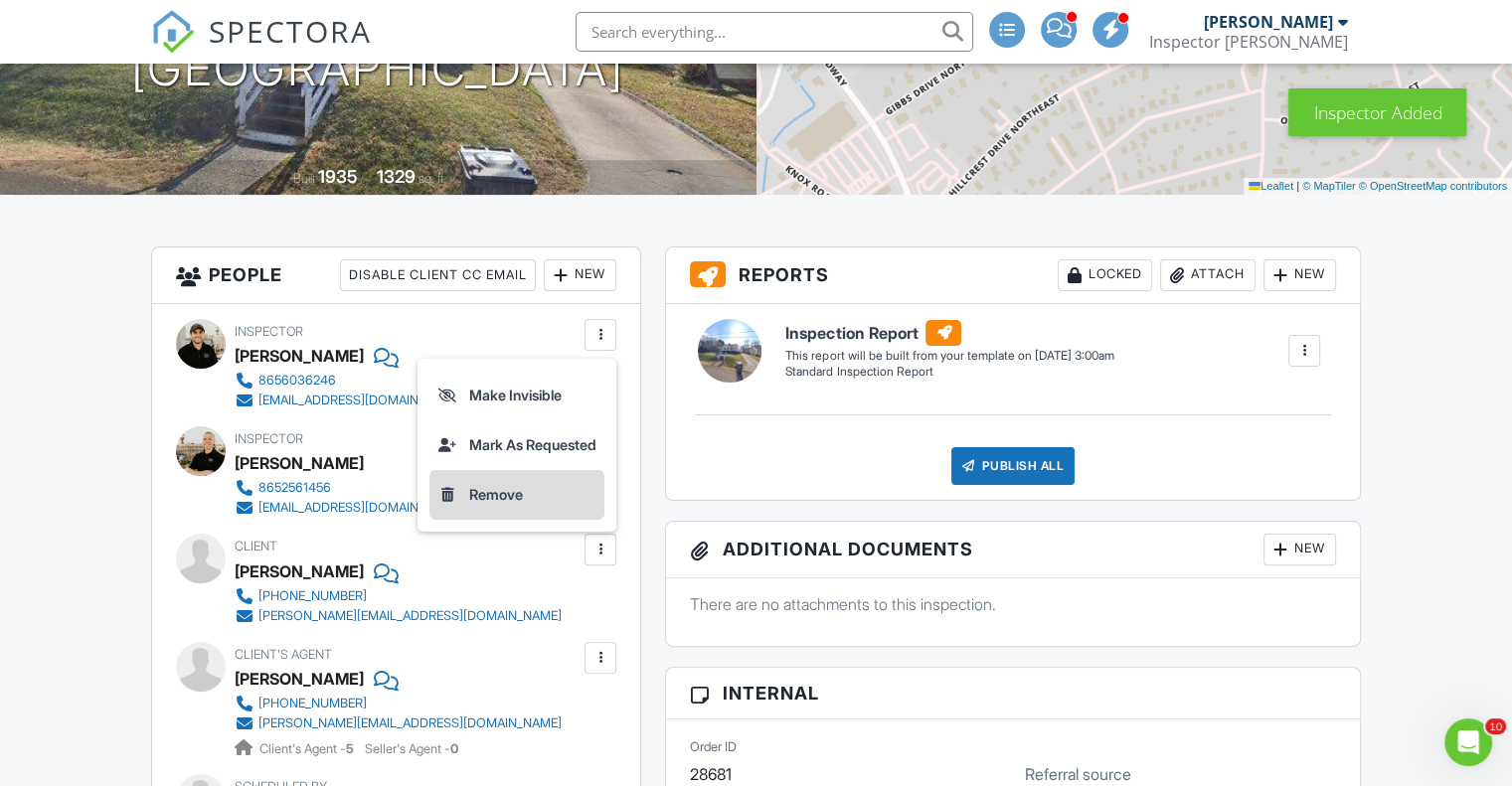 click on "Remove" at bounding box center (517, 495) 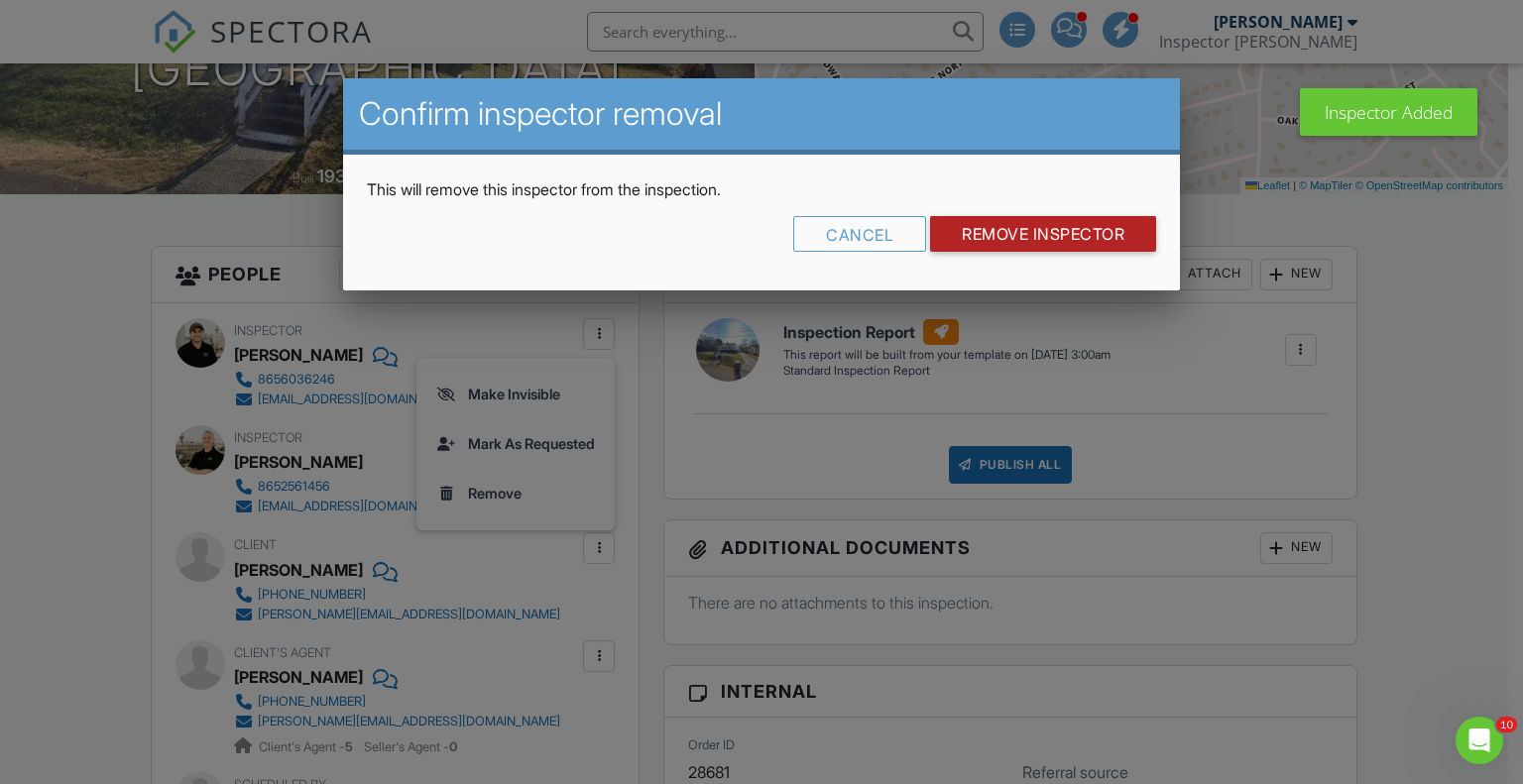 click on "Cancel
Remove Inspector" at bounding box center (762, 241) 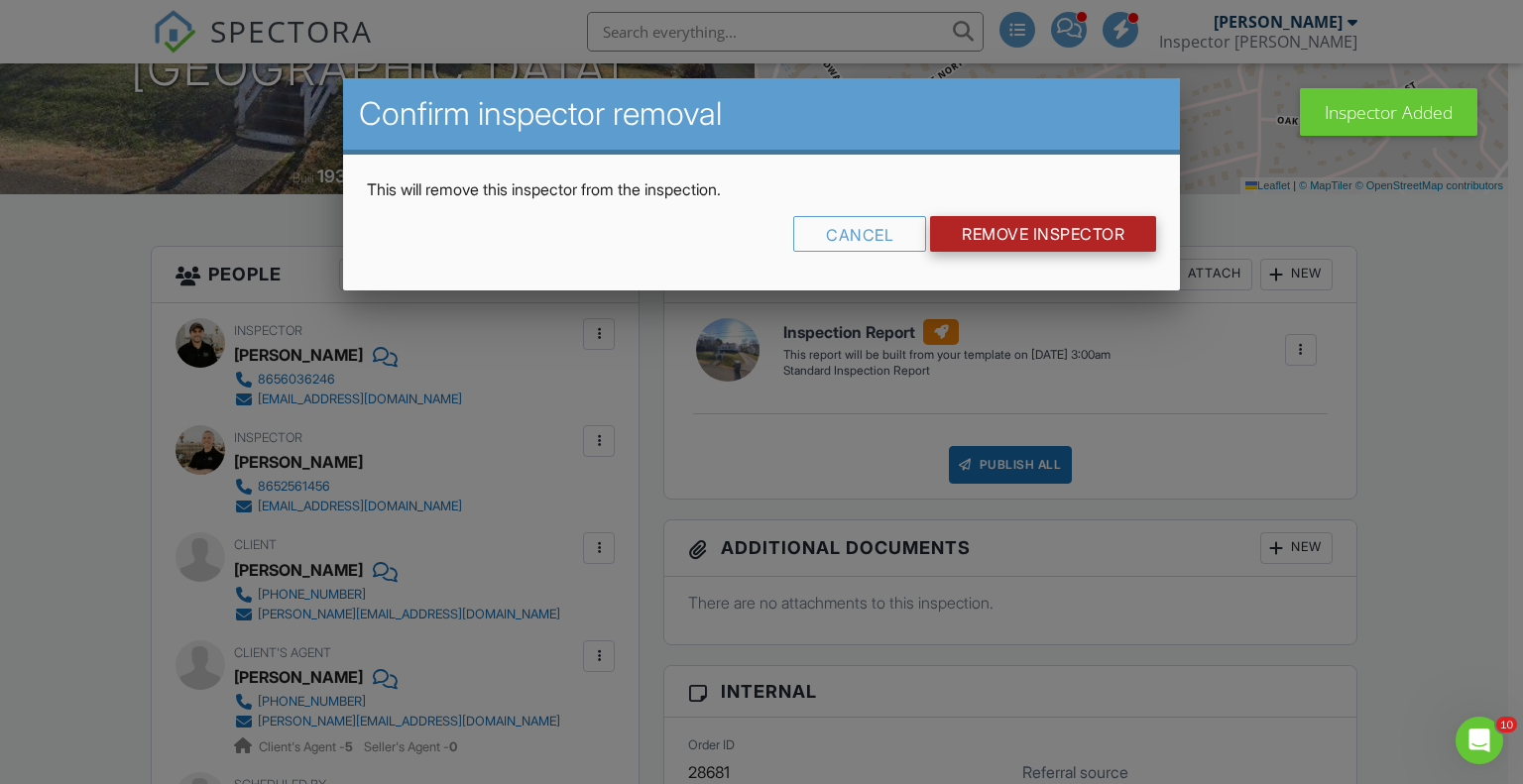 click on "Remove Inspector" at bounding box center [1043, 234] 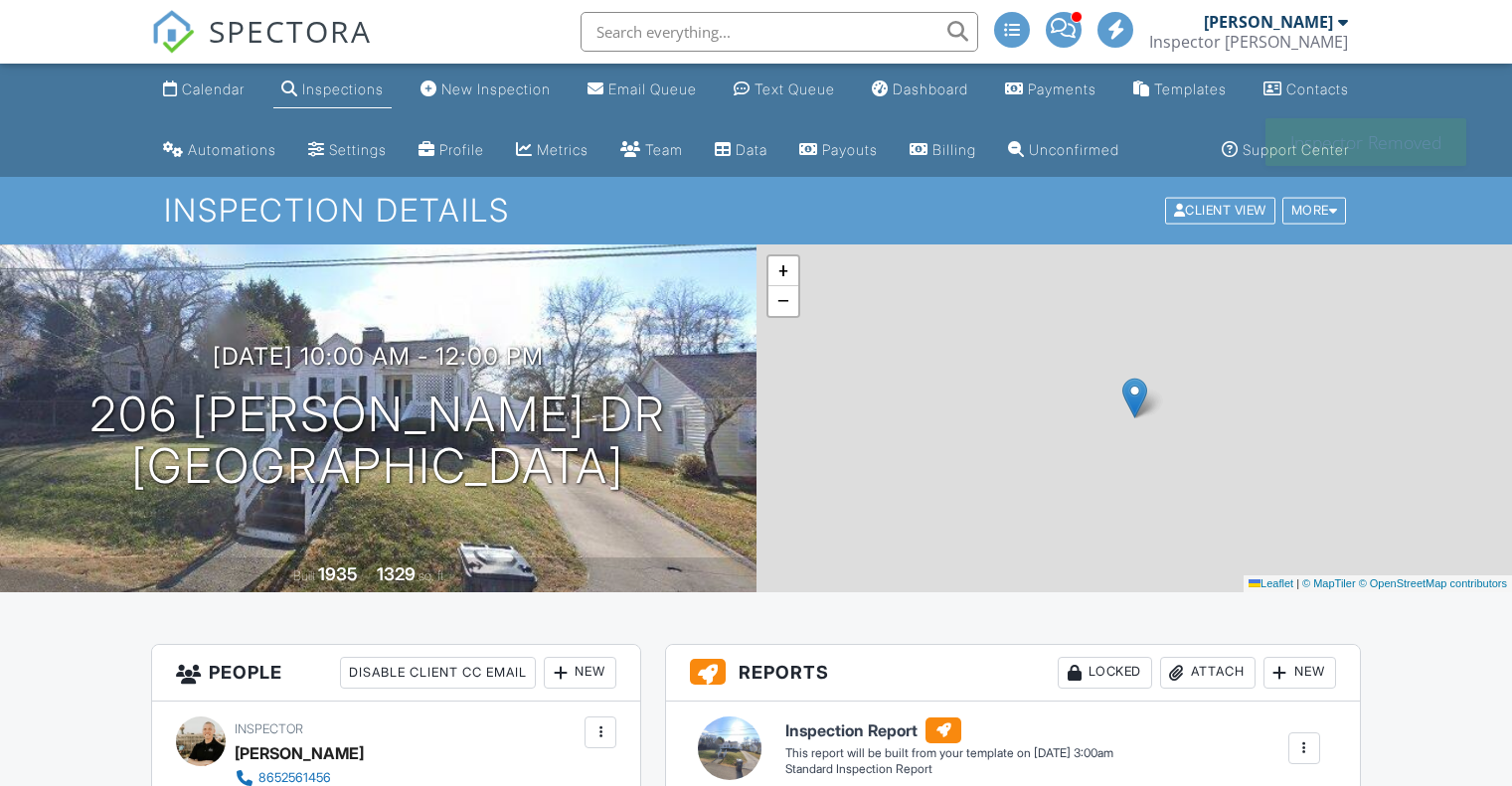 scroll, scrollTop: 298, scrollLeft: 0, axis: vertical 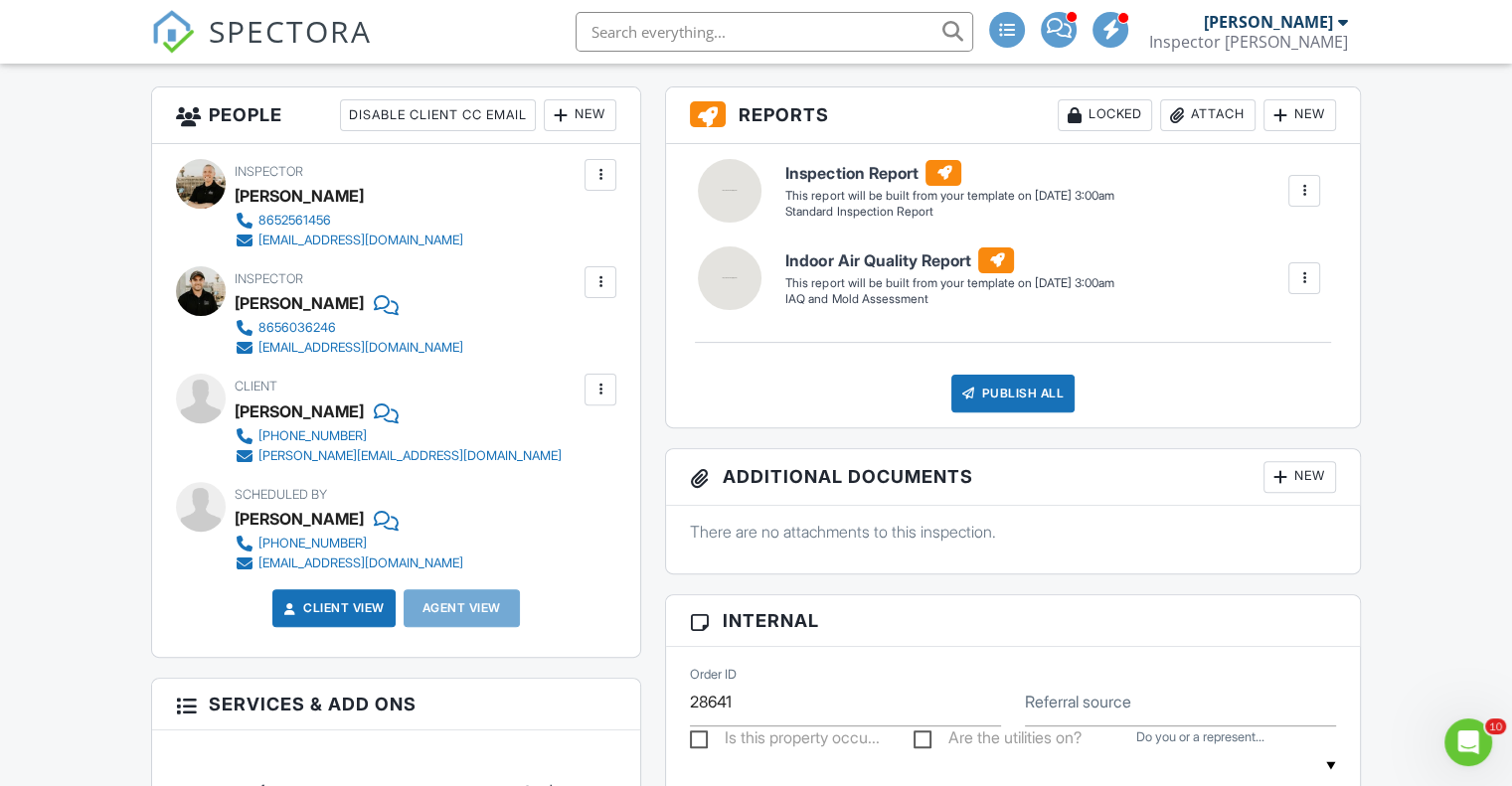 click at bounding box center (600, 282) 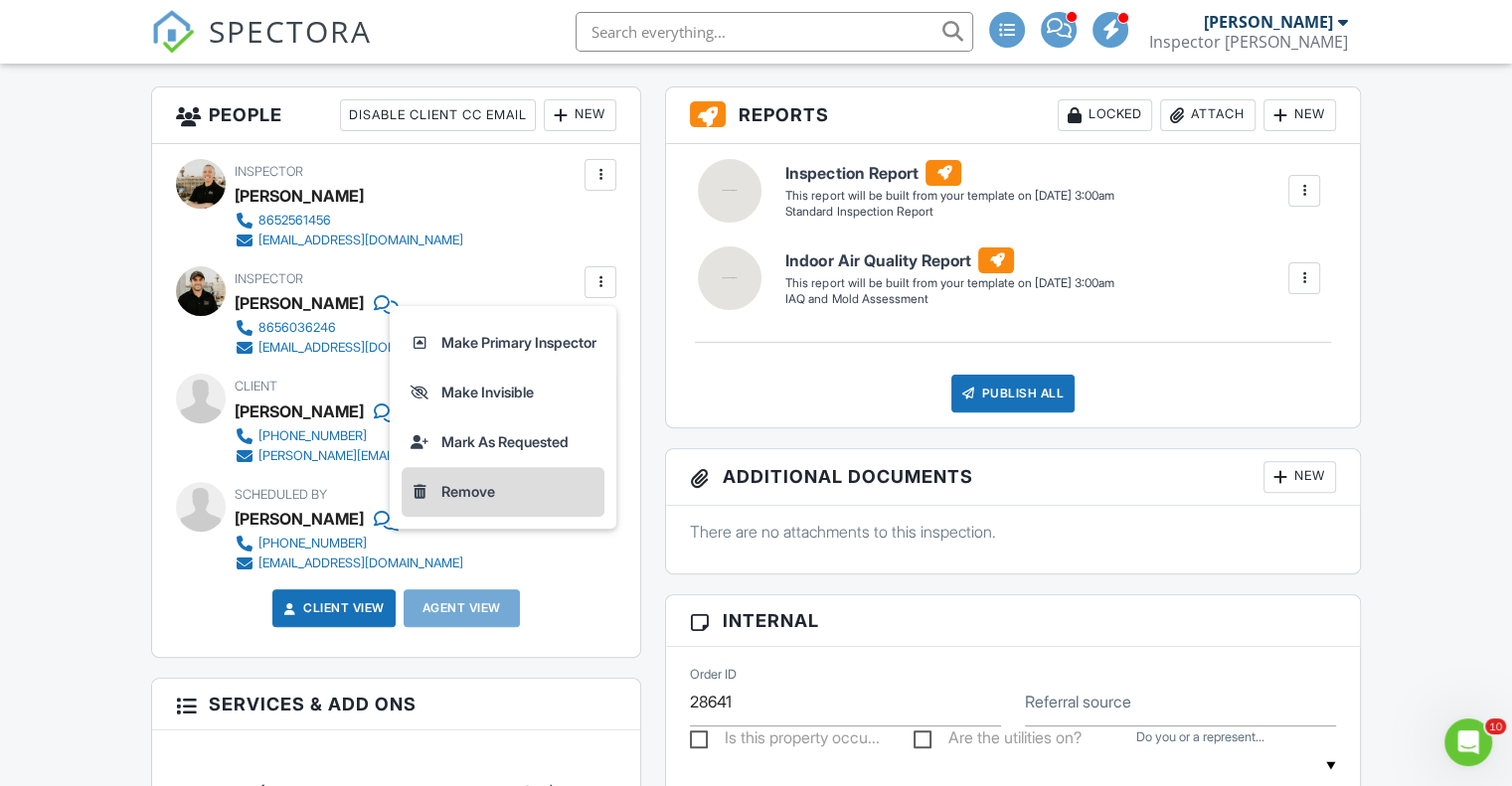 click on "Remove" at bounding box center [503, 492] 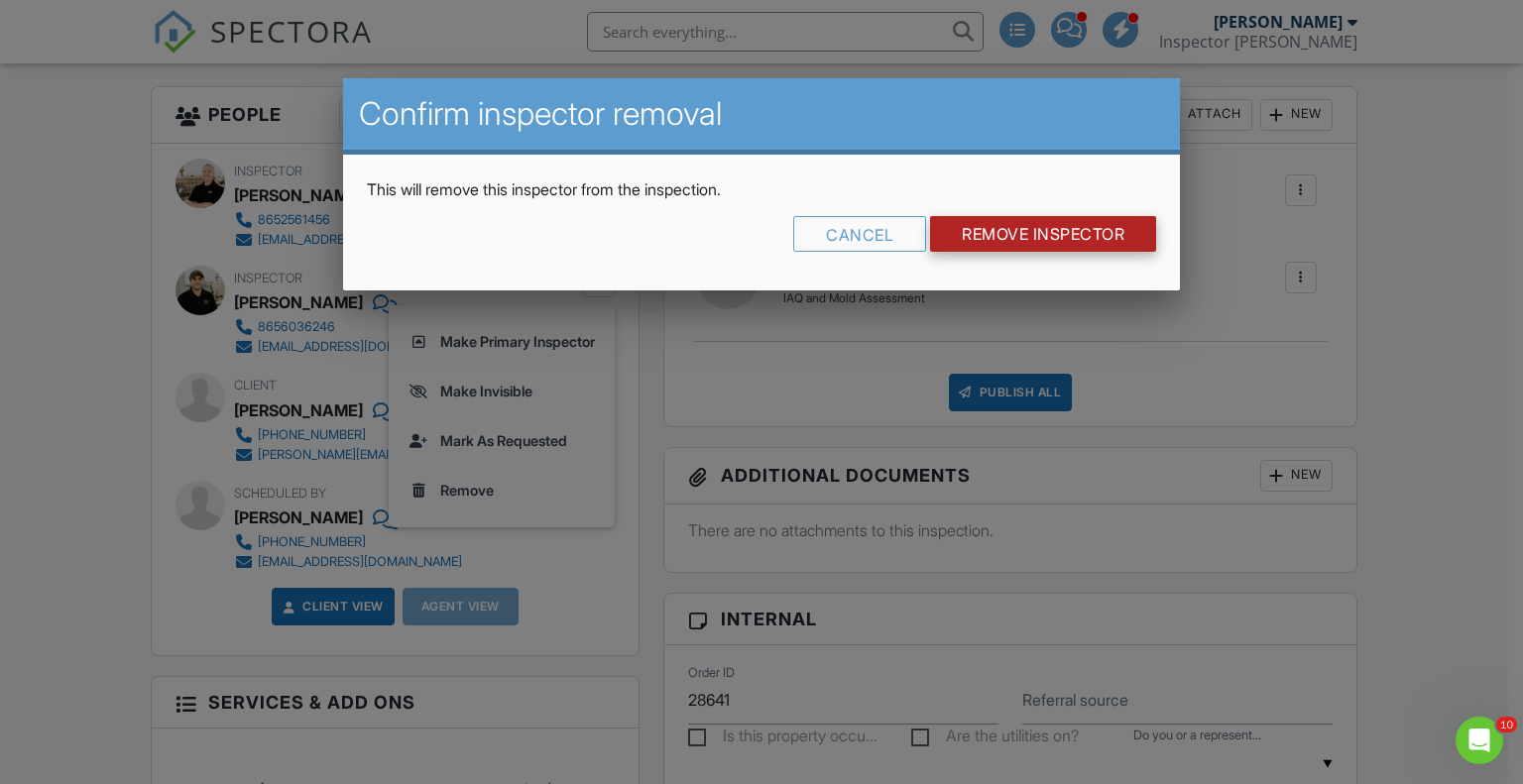 click on "Remove Inspector" at bounding box center (1043, 234) 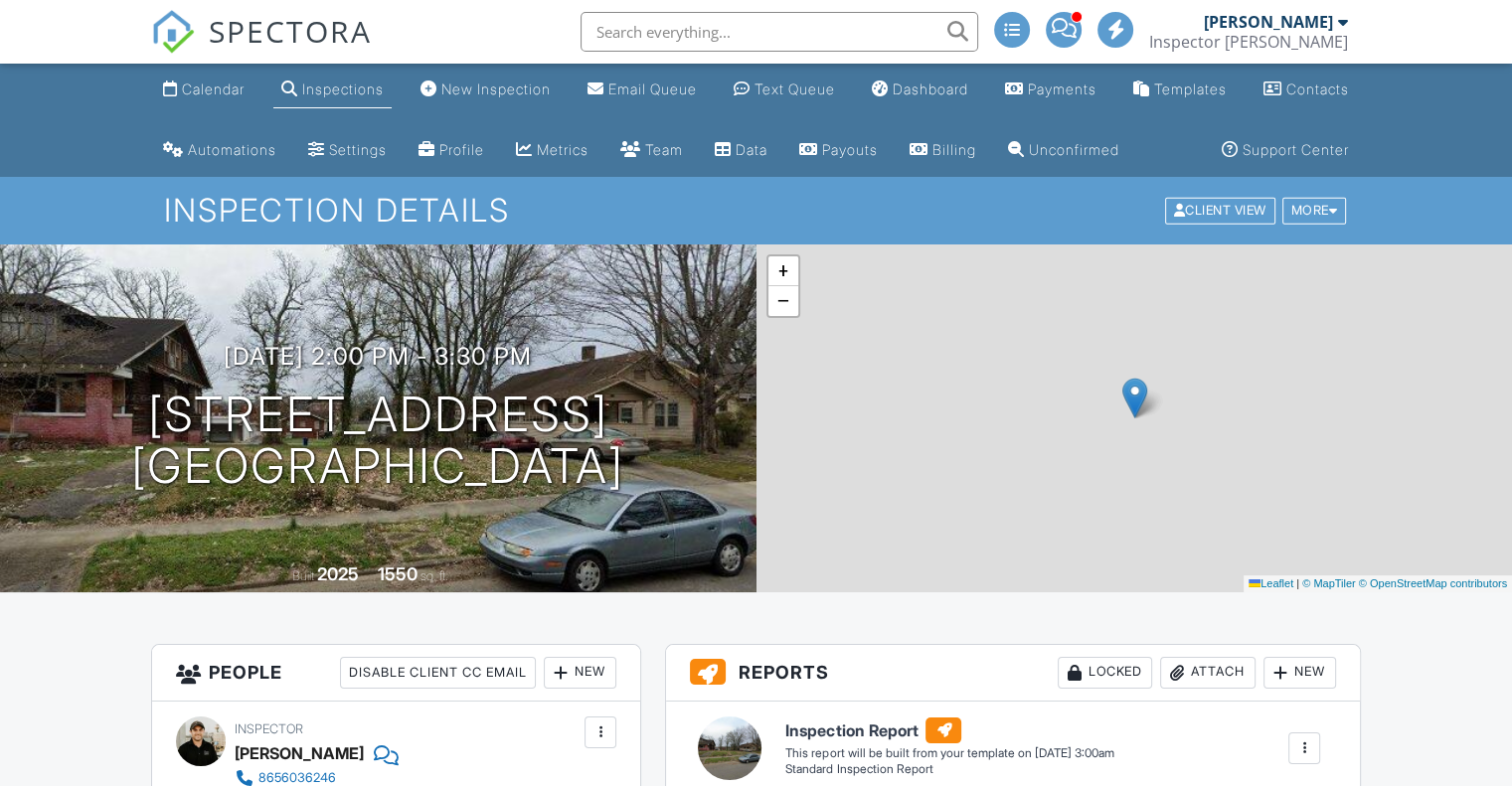 scroll, scrollTop: 397, scrollLeft: 0, axis: vertical 